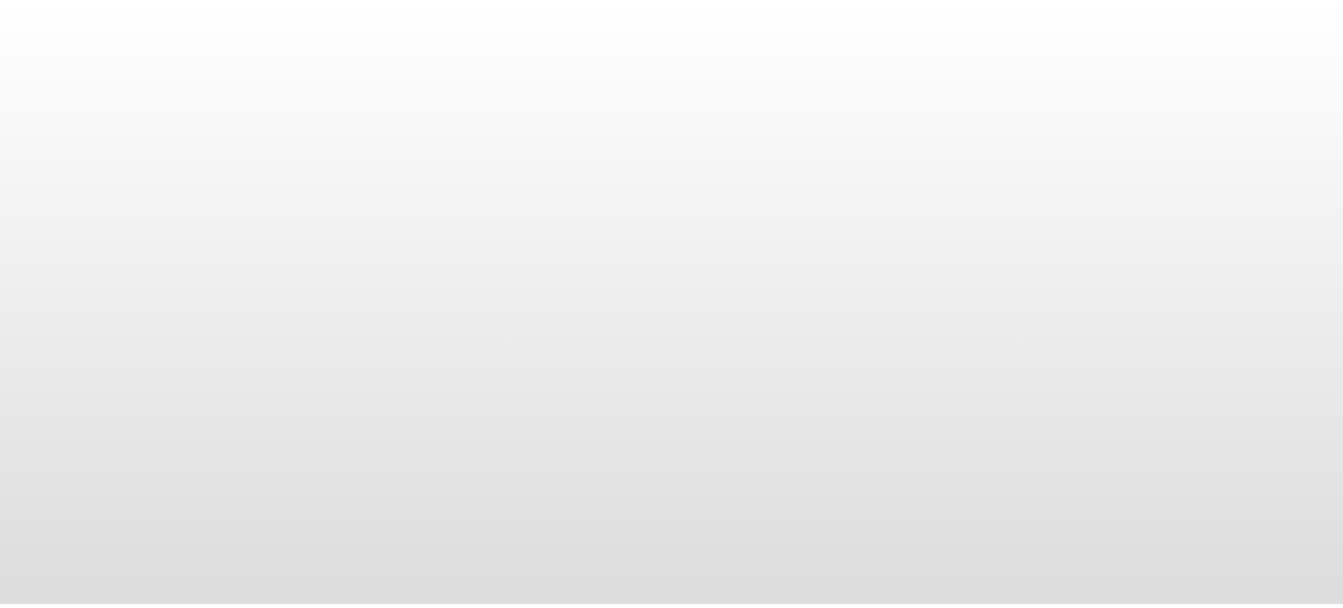 scroll, scrollTop: 0, scrollLeft: 0, axis: both 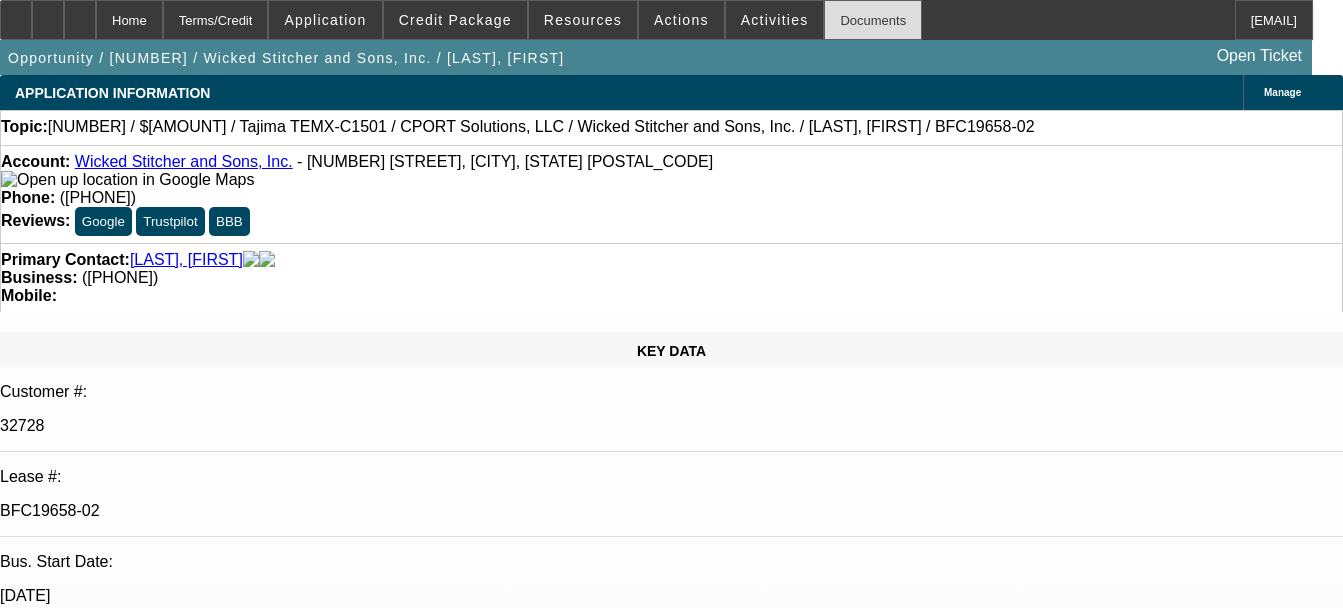 click on "Documents" at bounding box center (873, 20) 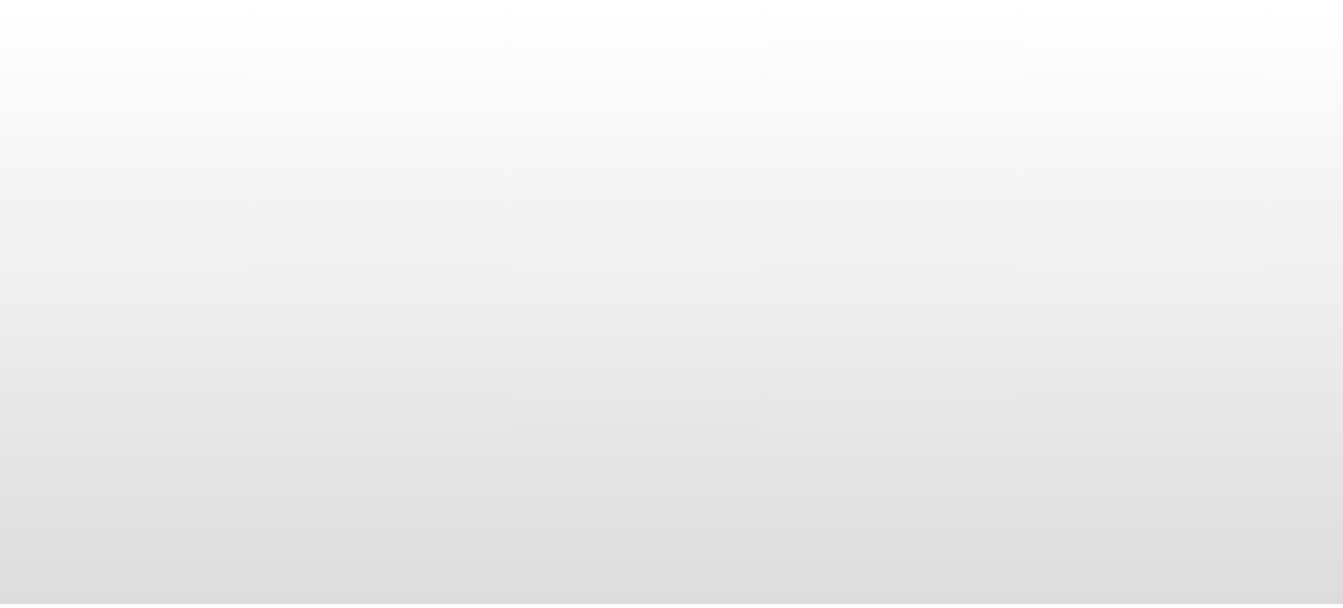 scroll, scrollTop: 0, scrollLeft: 0, axis: both 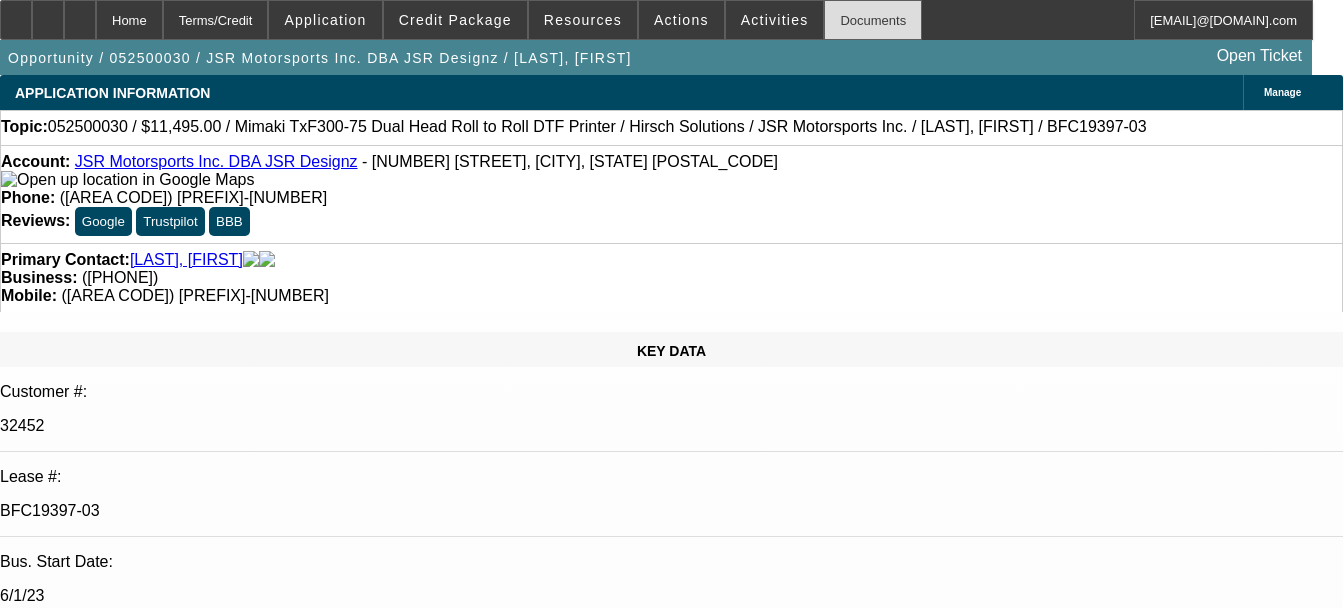 click on "Documents" at bounding box center [873, 20] 